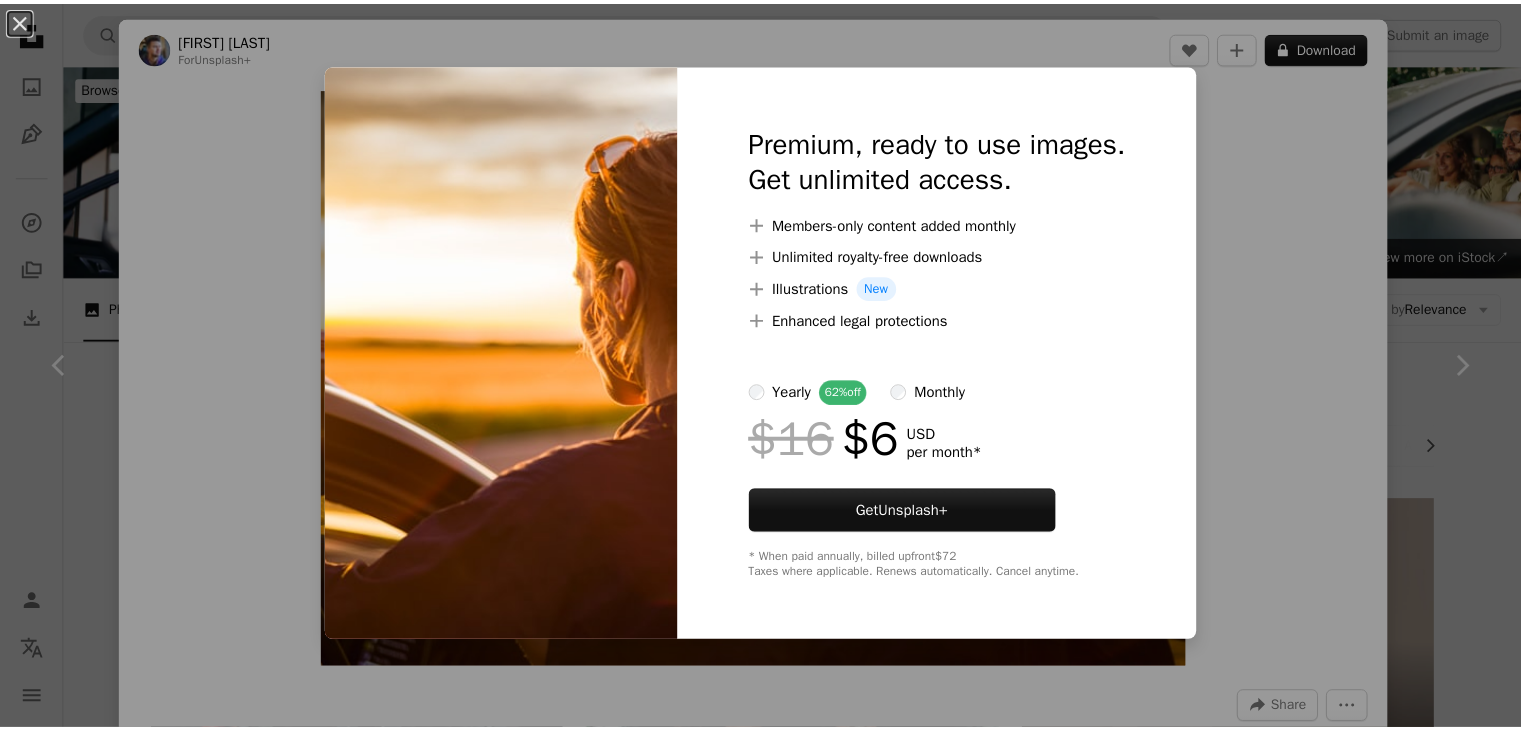 scroll, scrollTop: 1584, scrollLeft: 0, axis: vertical 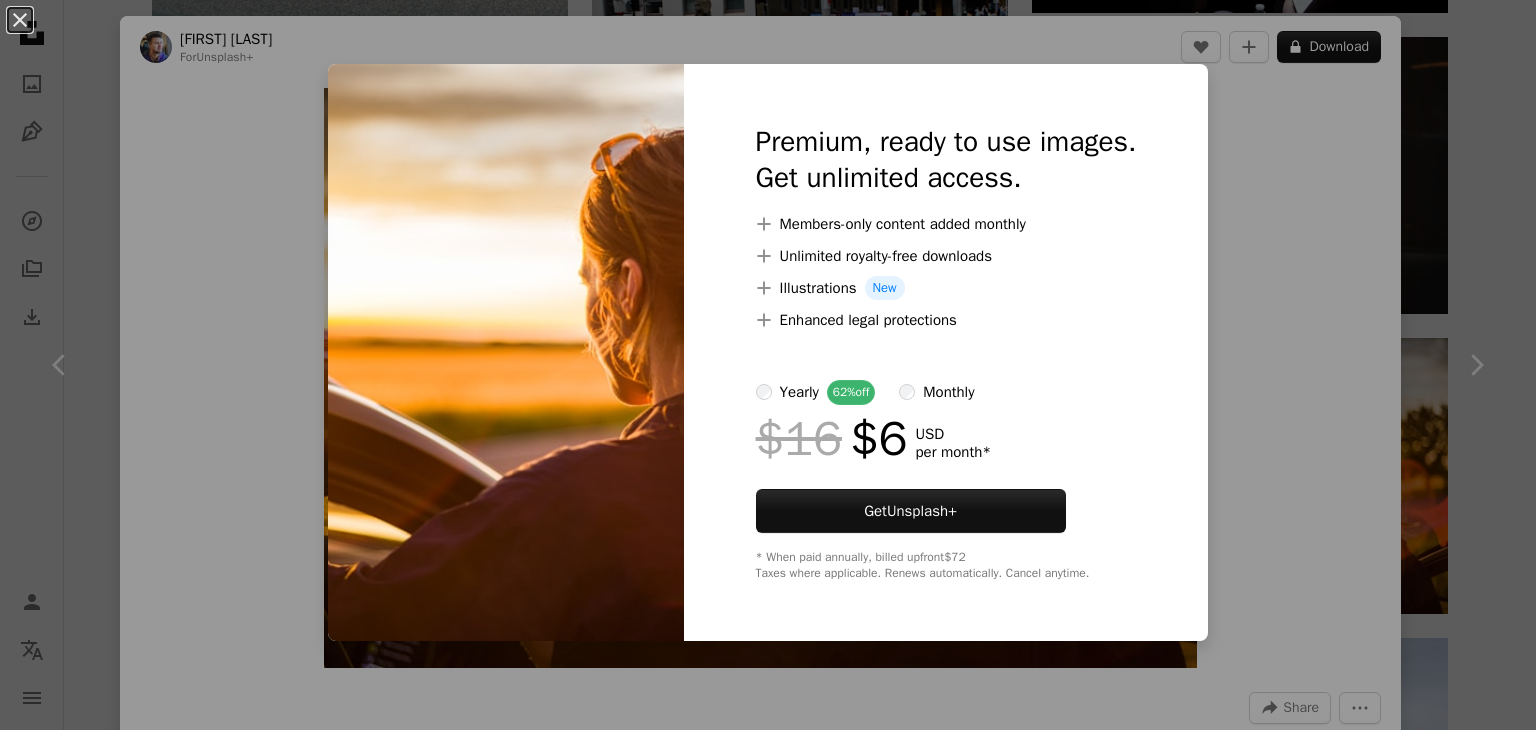 click on "monthly" at bounding box center [936, 392] 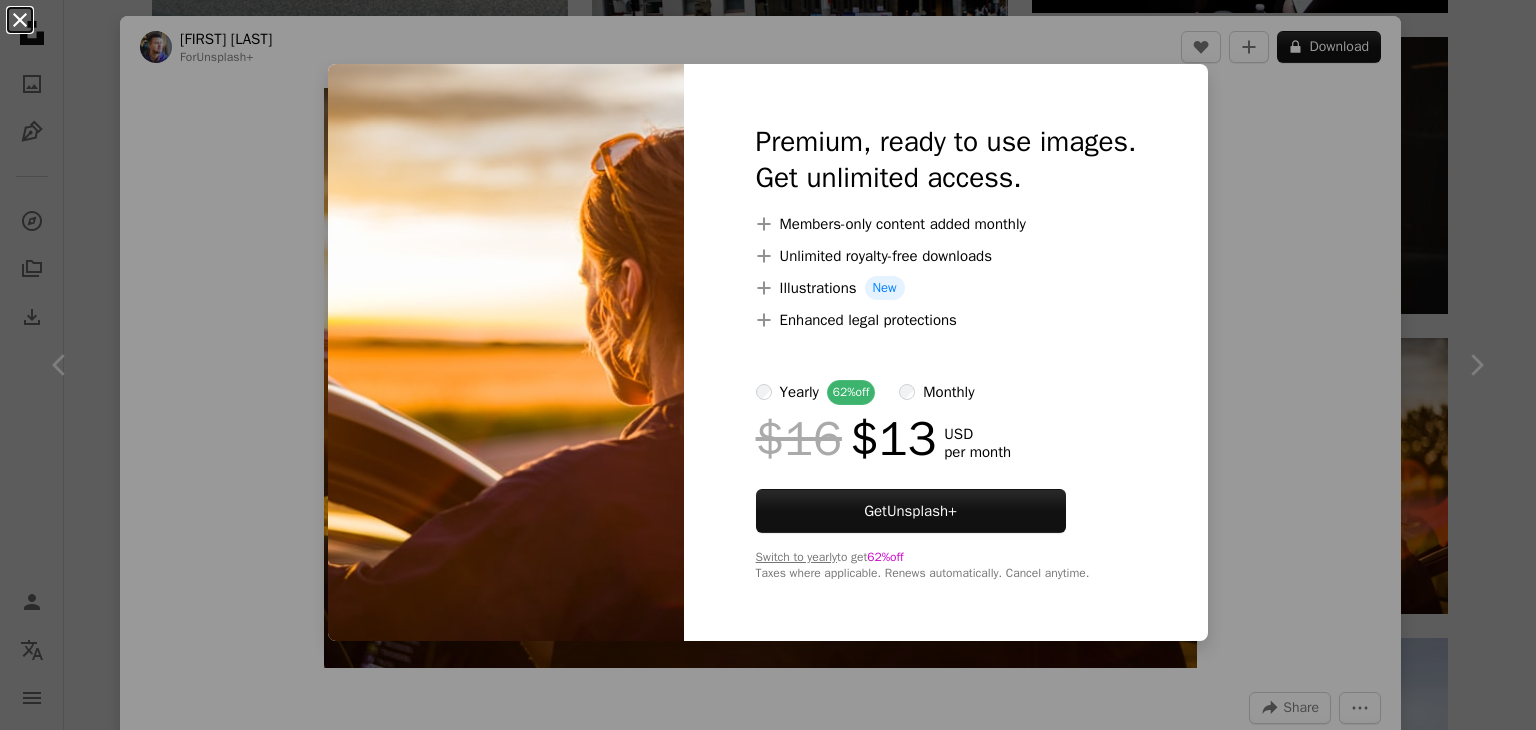 click on "An X shape" at bounding box center (20, 20) 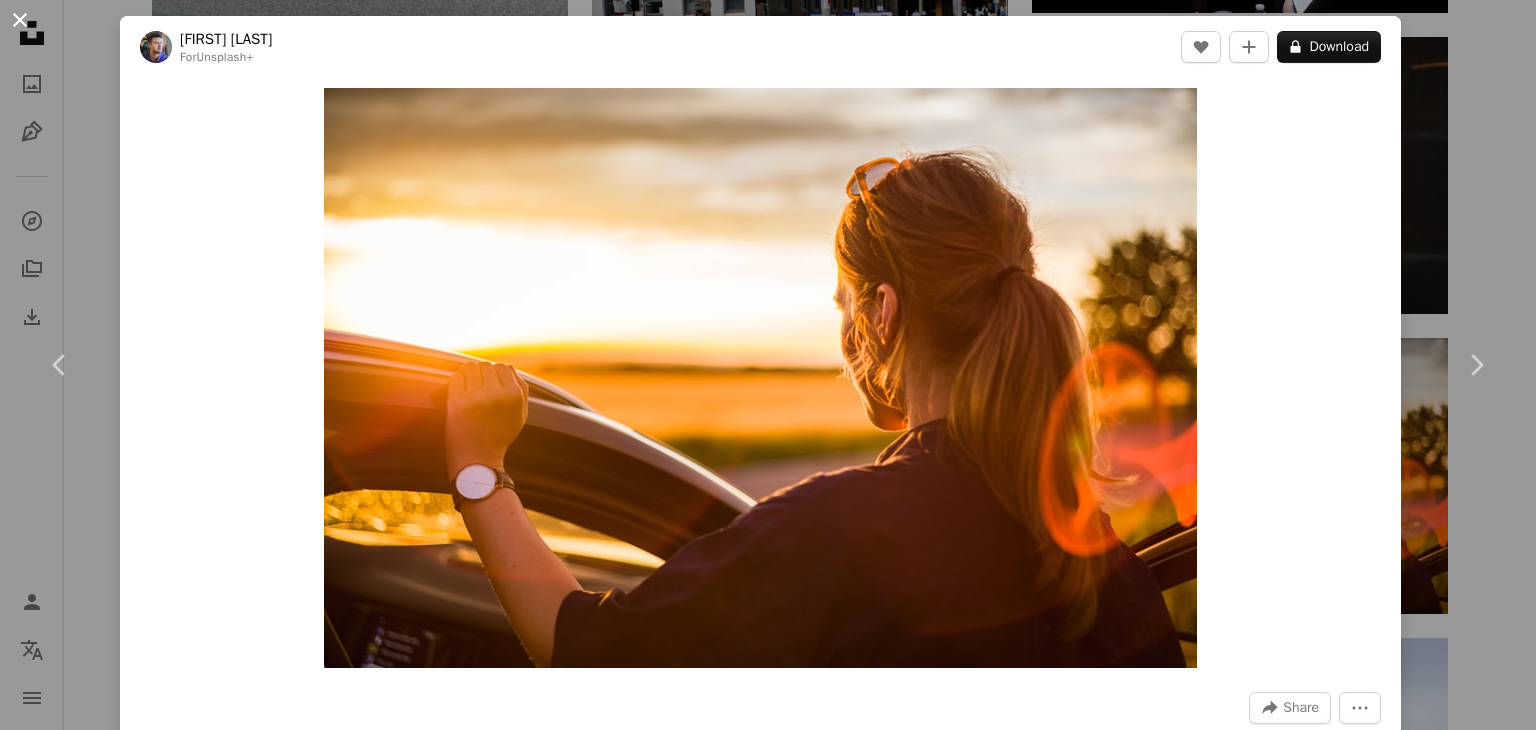 click on "An X shape" at bounding box center (20, 20) 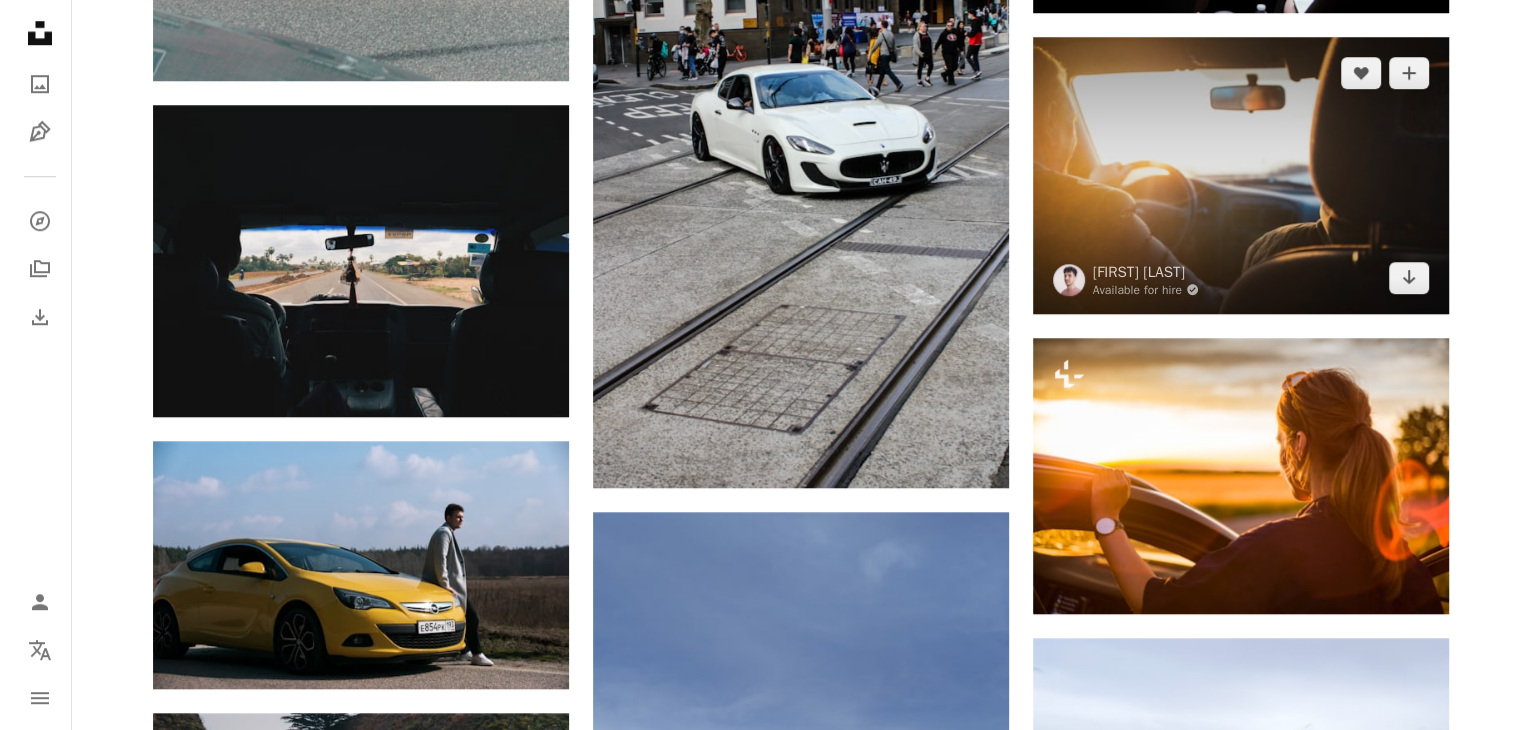 scroll, scrollTop: 1391, scrollLeft: 0, axis: vertical 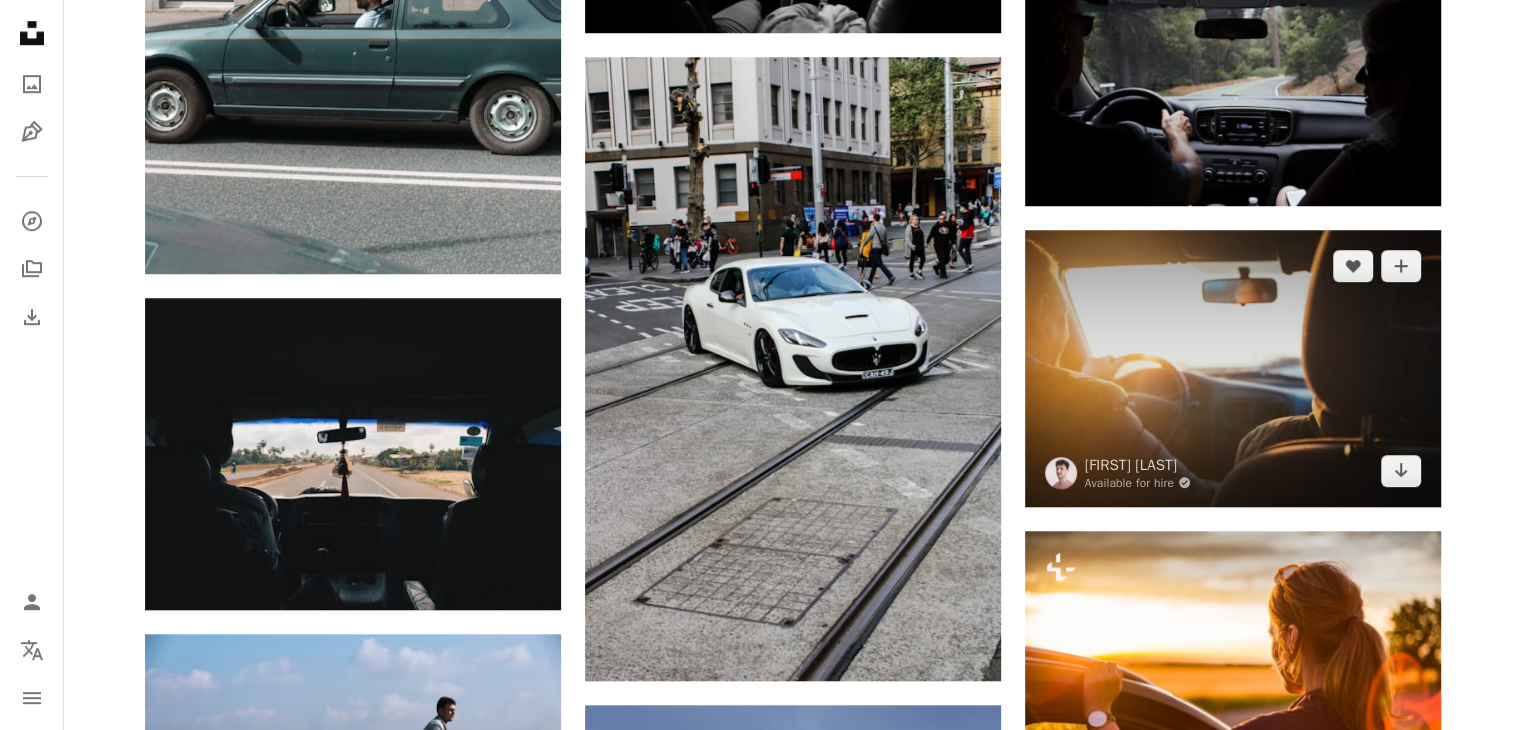 click at bounding box center (1233, 368) 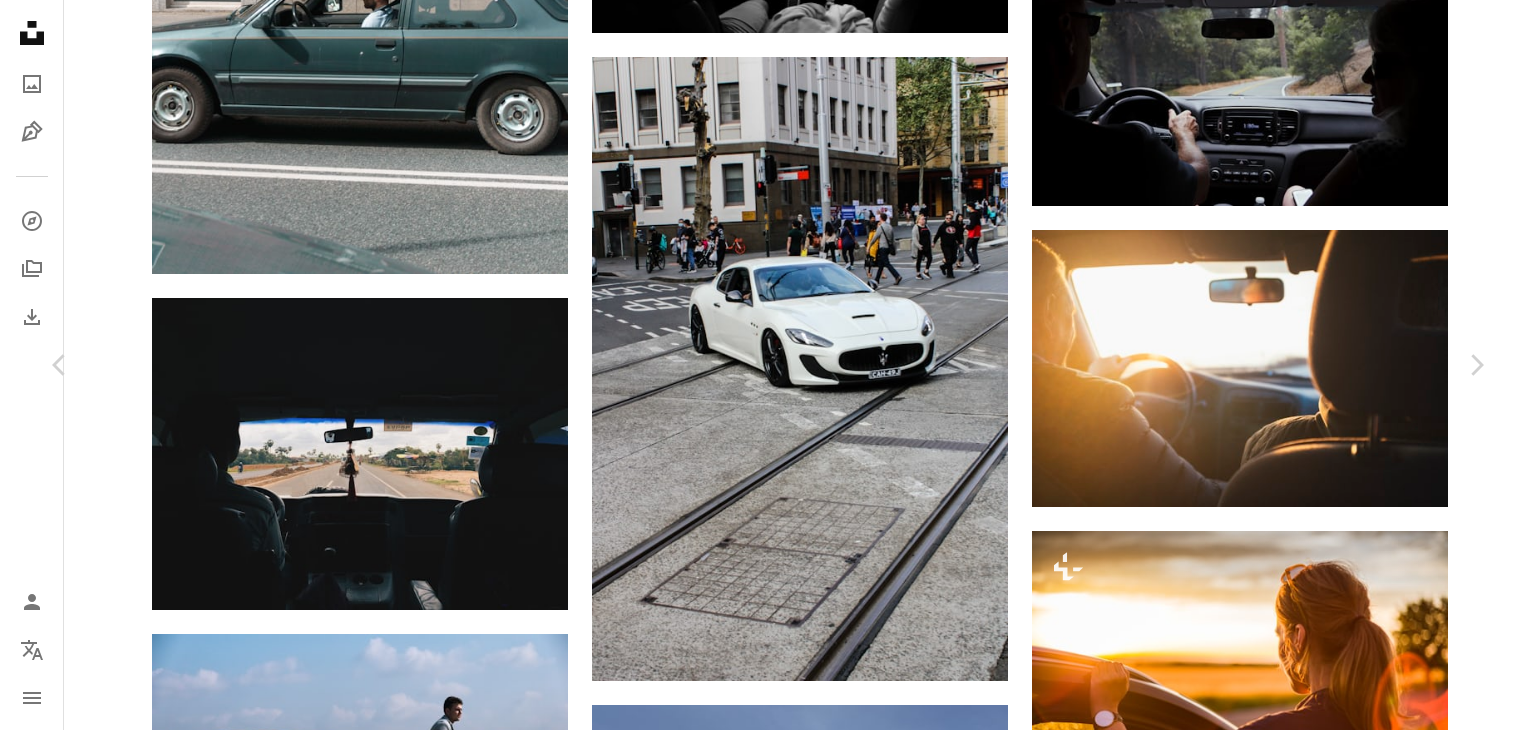 click on "Download free" at bounding box center (1291, 3603) 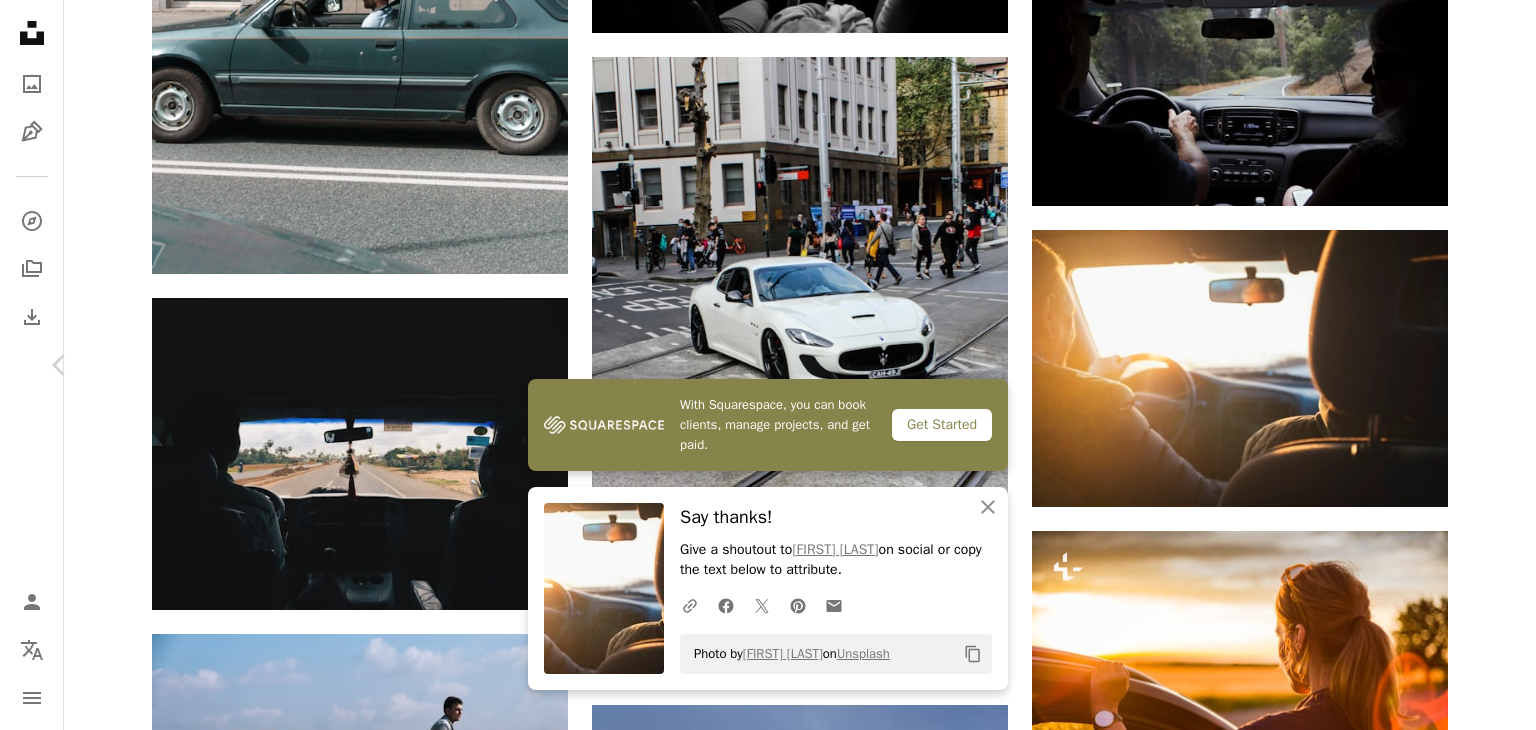 click on "Chevron right" at bounding box center [1476, 365] 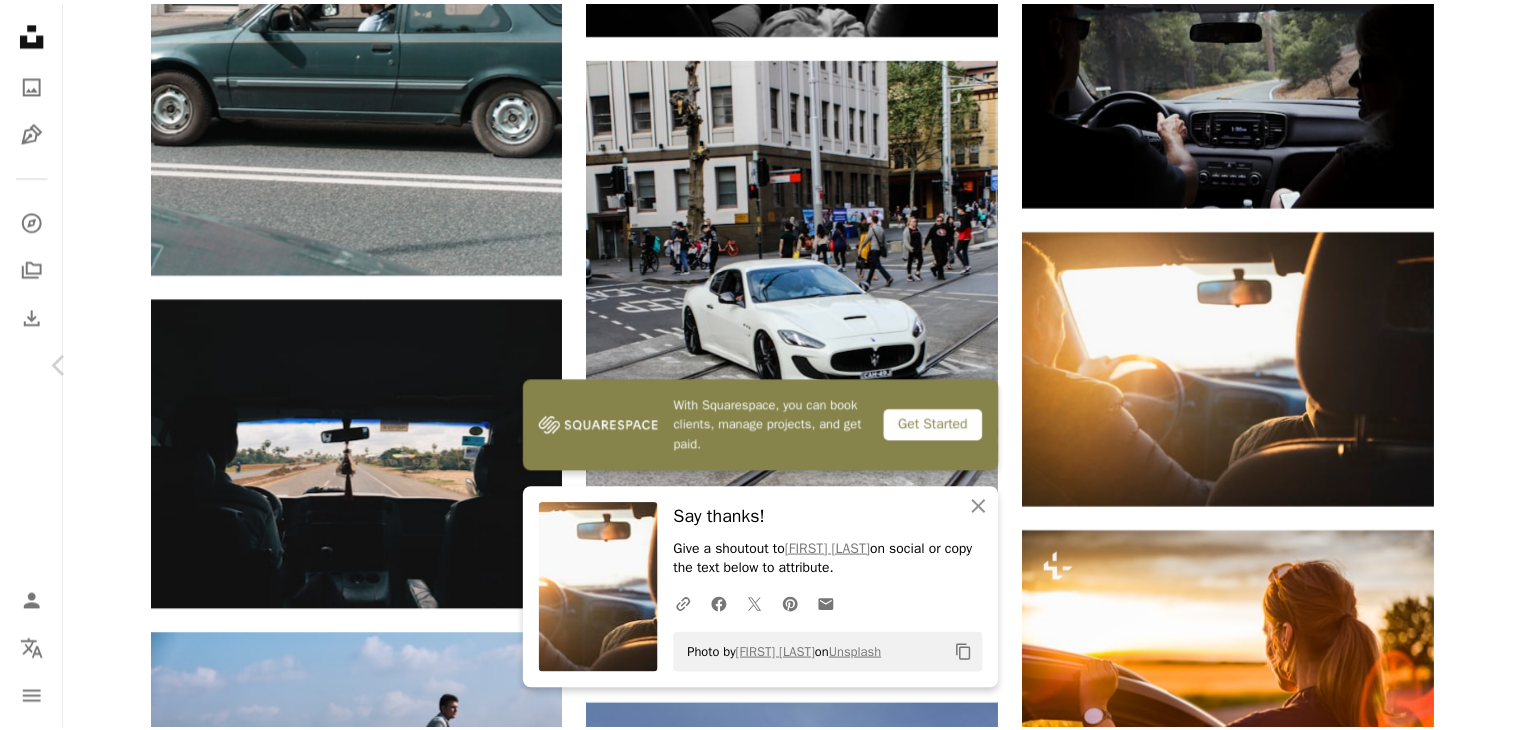 scroll, scrollTop: 0, scrollLeft: 0, axis: both 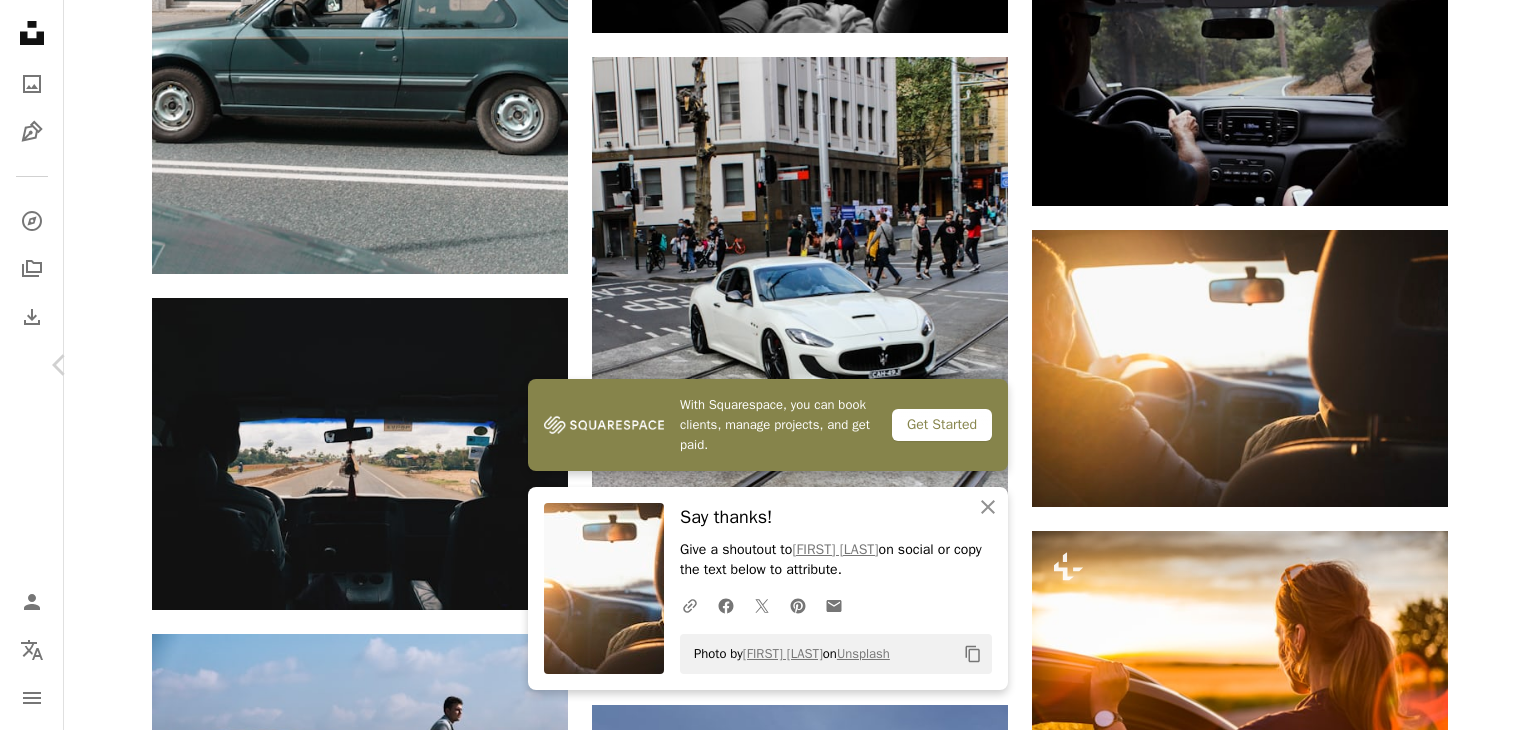 click on "Chevron right" at bounding box center (1476, 365) 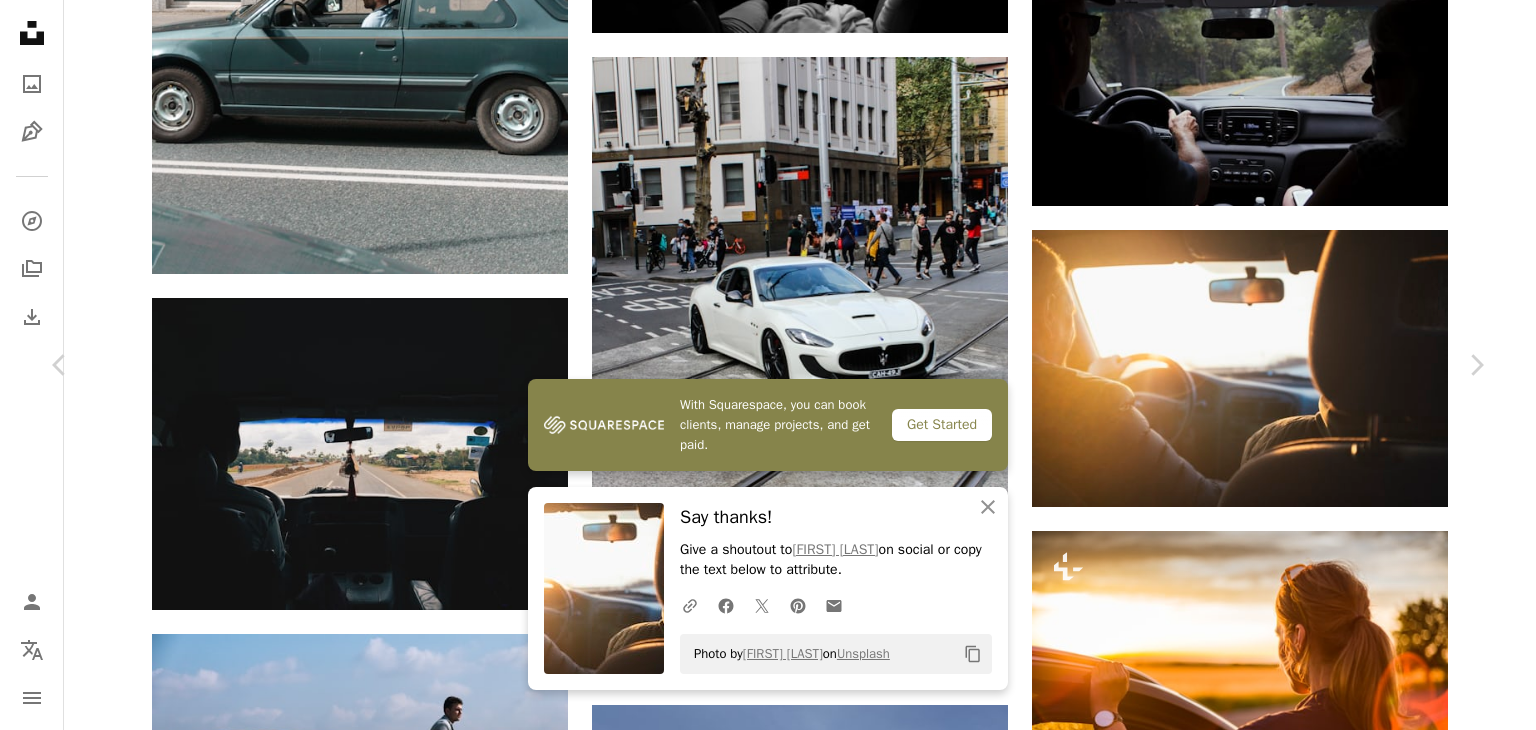 click on "An X shape" at bounding box center (20, 20) 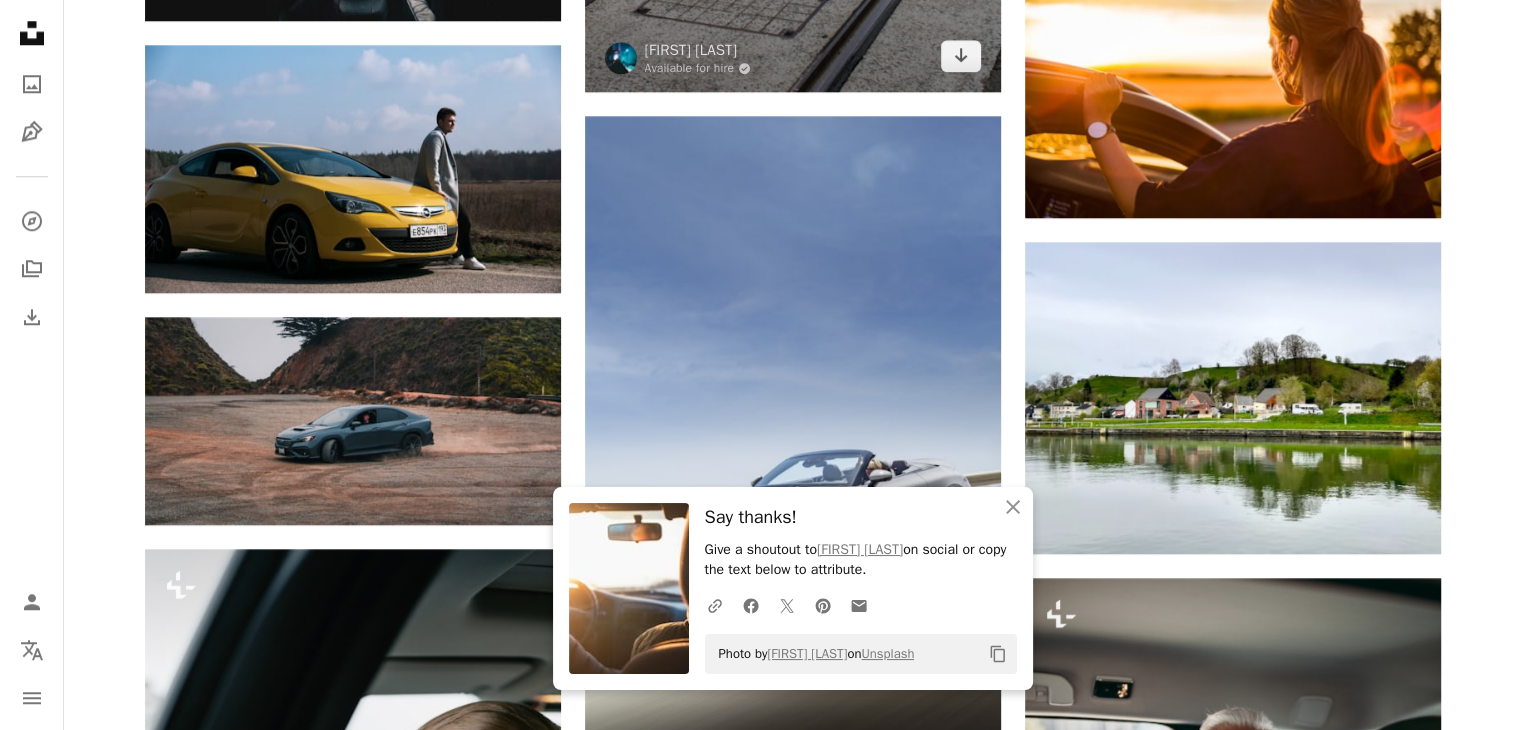 scroll, scrollTop: 1980, scrollLeft: 0, axis: vertical 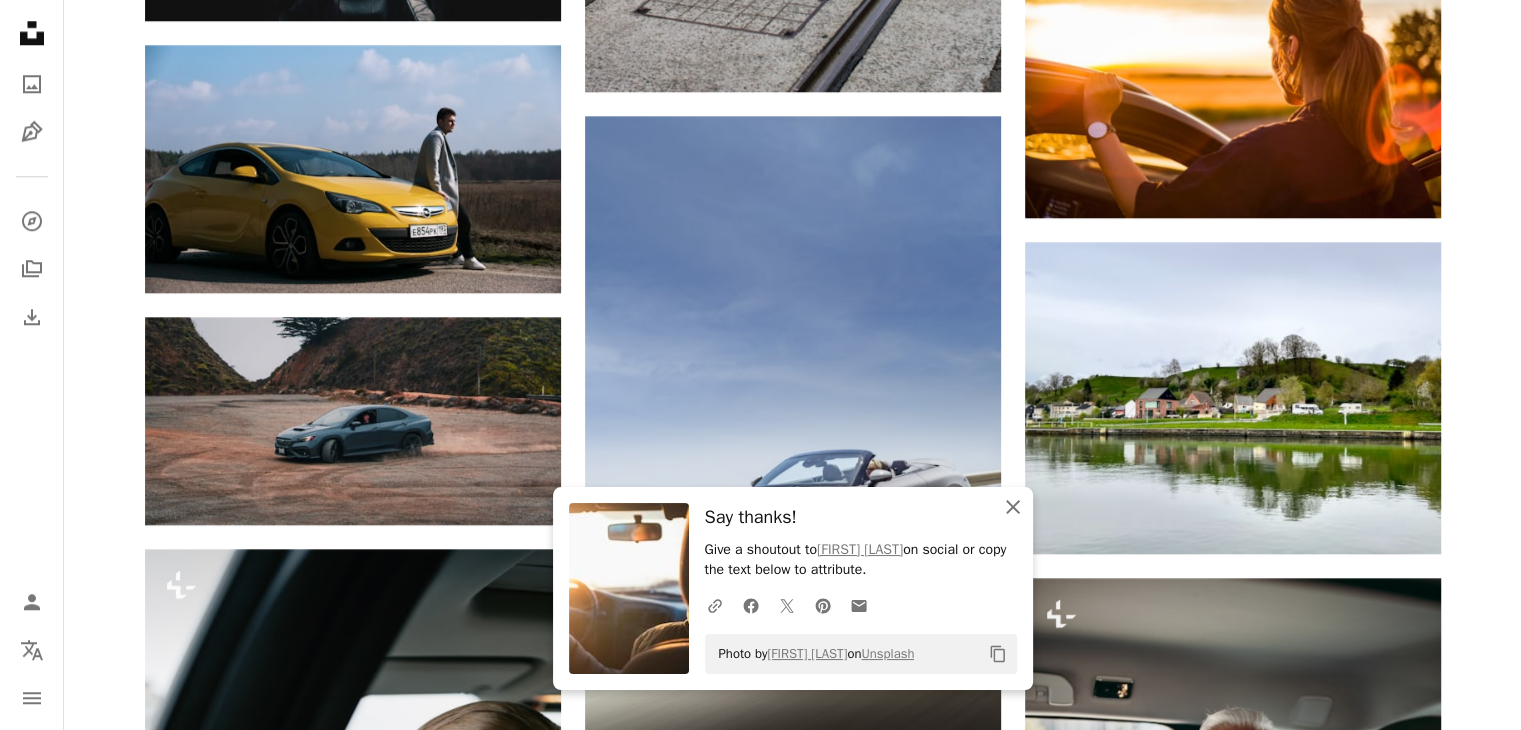 click on "An X shape" 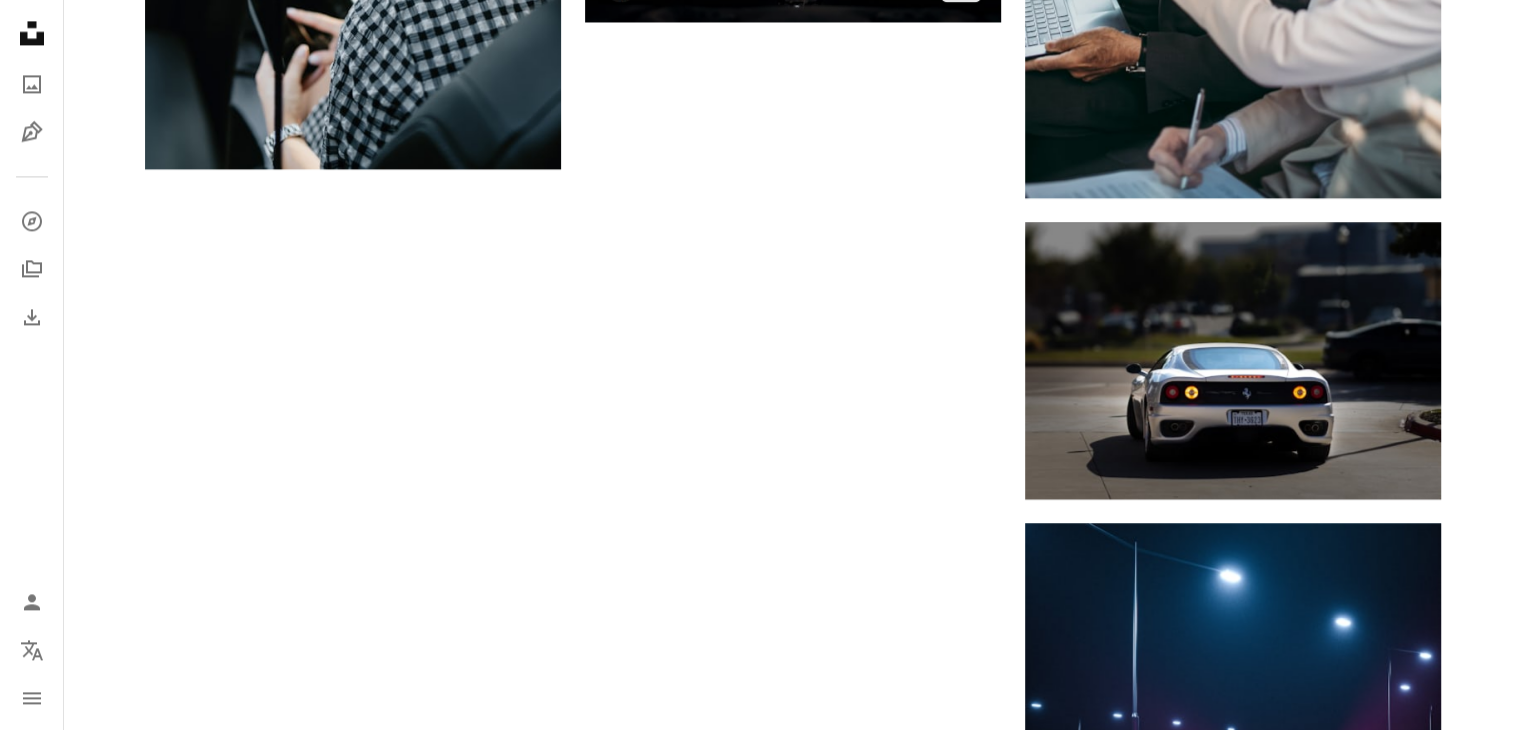 scroll, scrollTop: 3564, scrollLeft: 0, axis: vertical 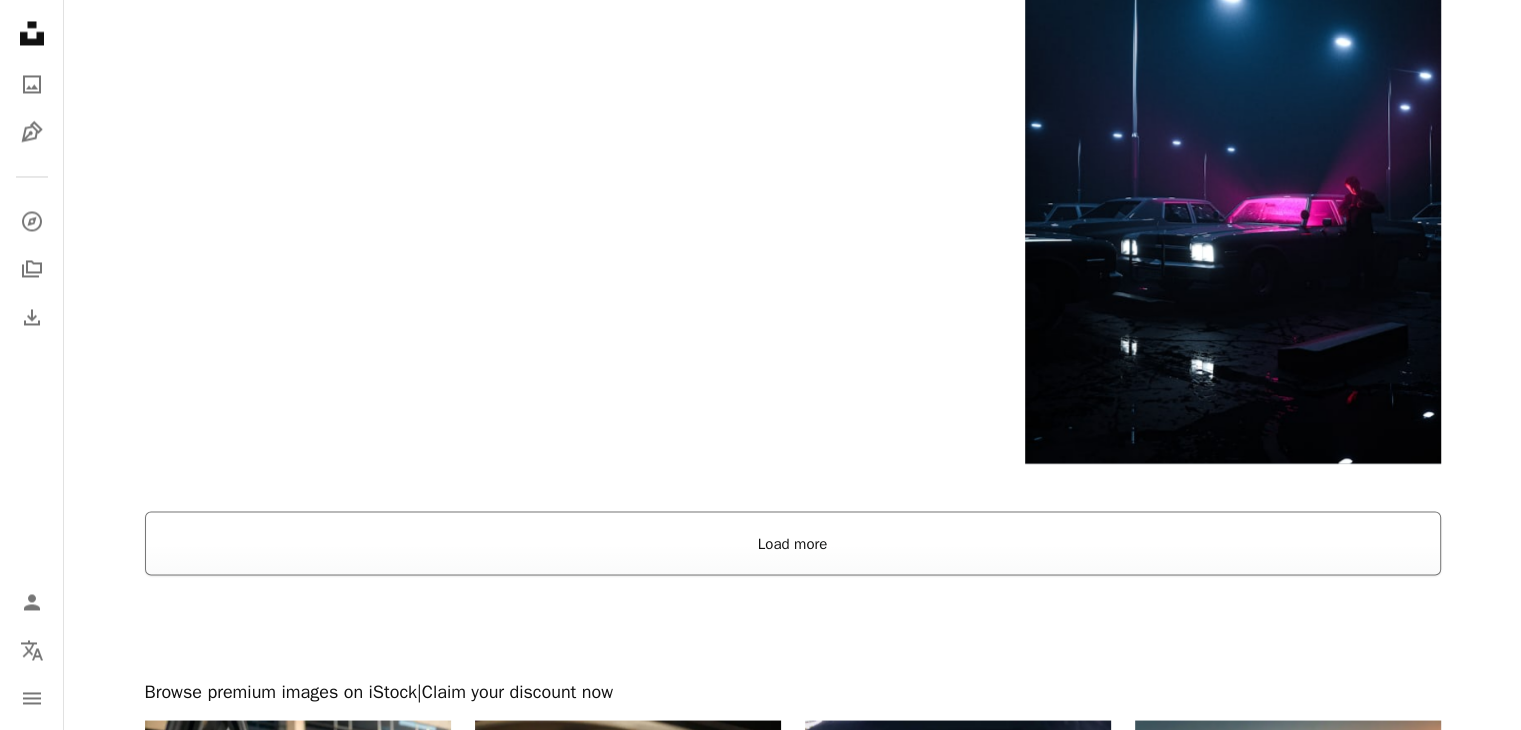 click on "Load more" at bounding box center (793, 543) 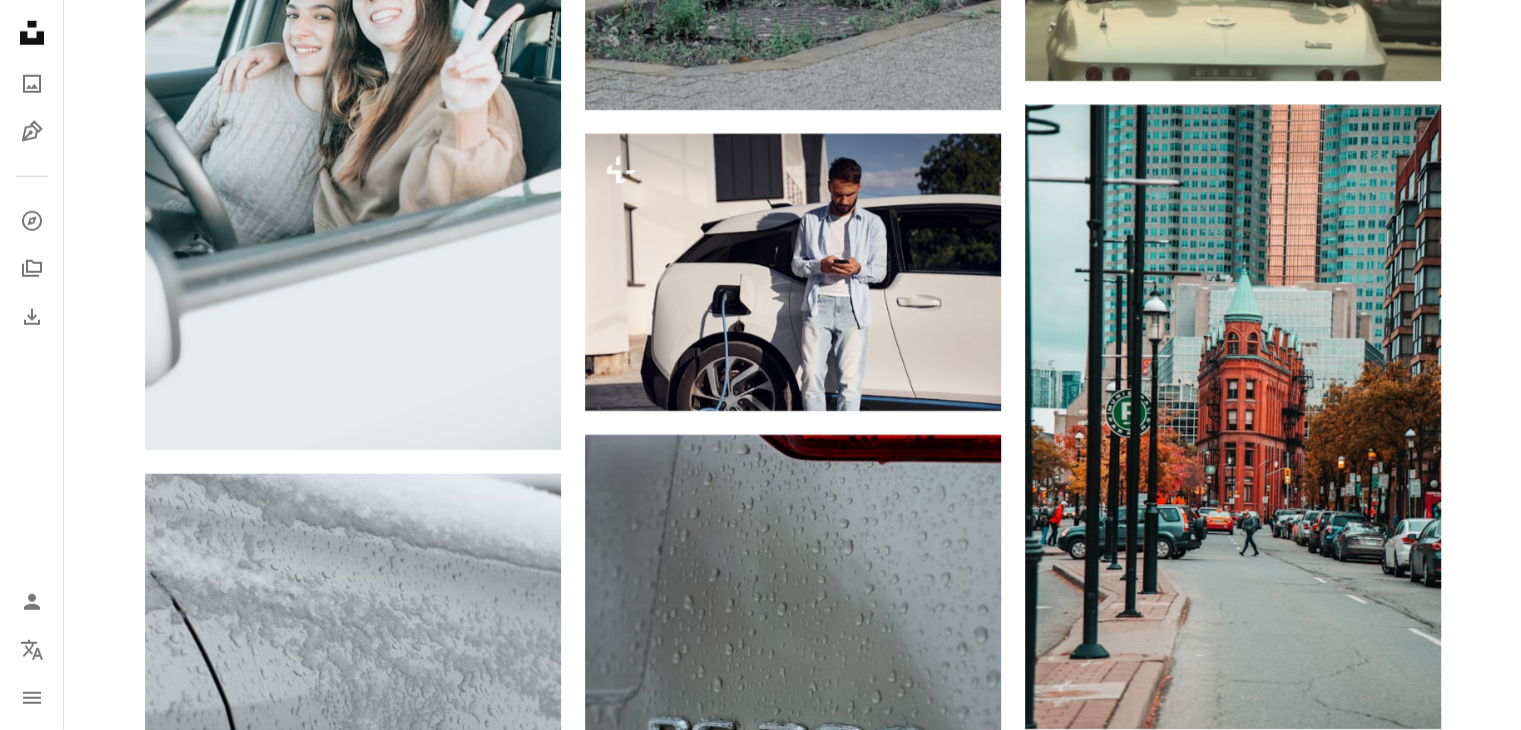 scroll, scrollTop: 5732, scrollLeft: 0, axis: vertical 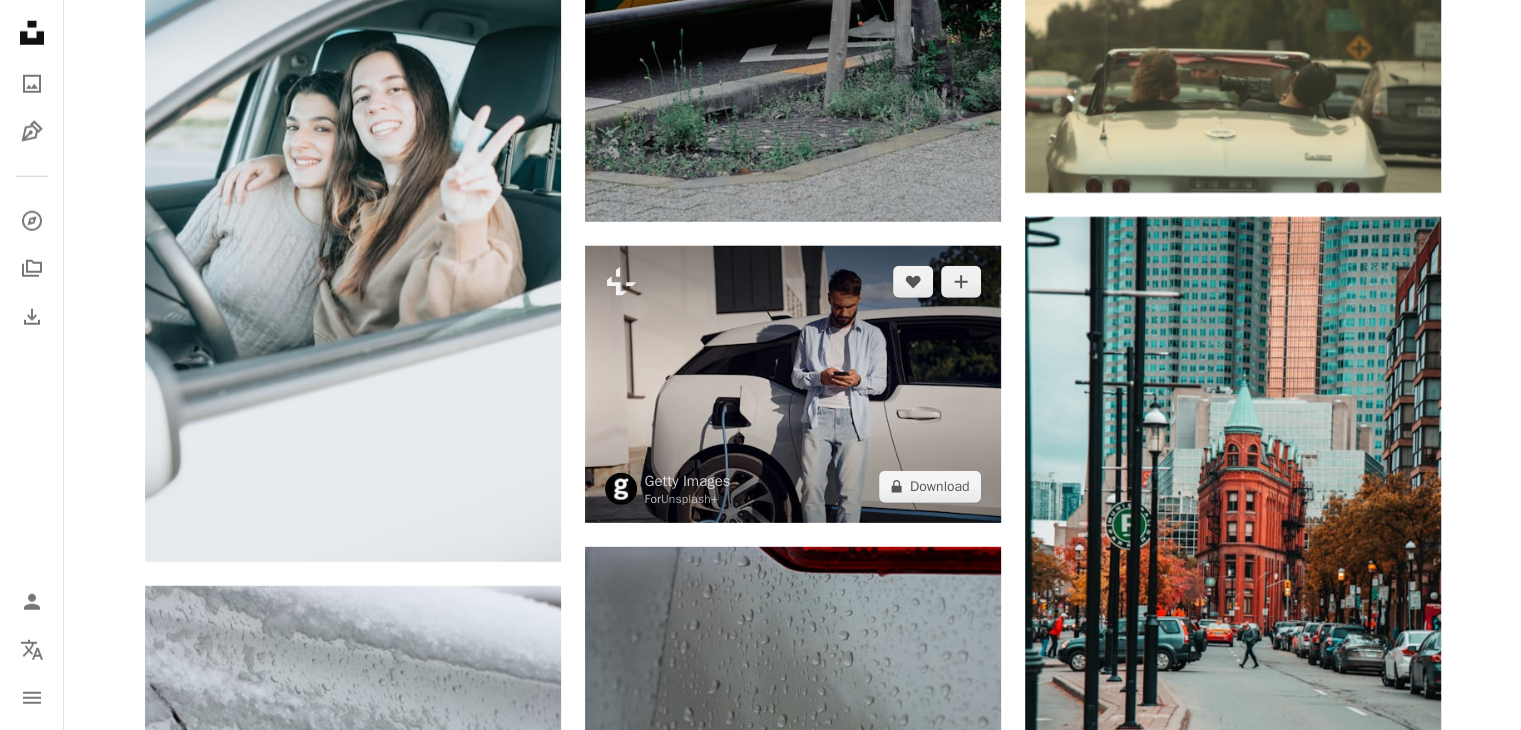 click at bounding box center [793, 384] 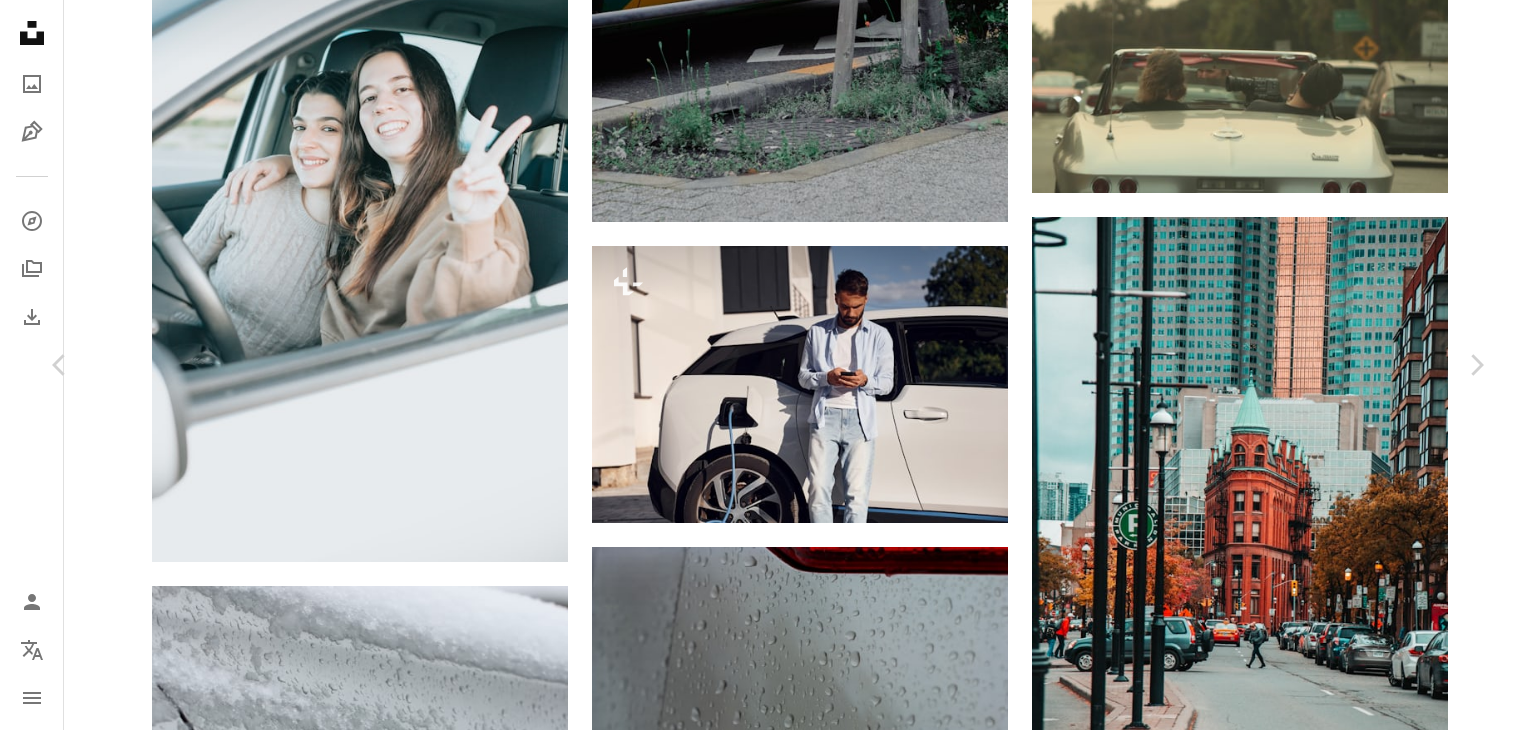 click on "**********" at bounding box center (768, -792) 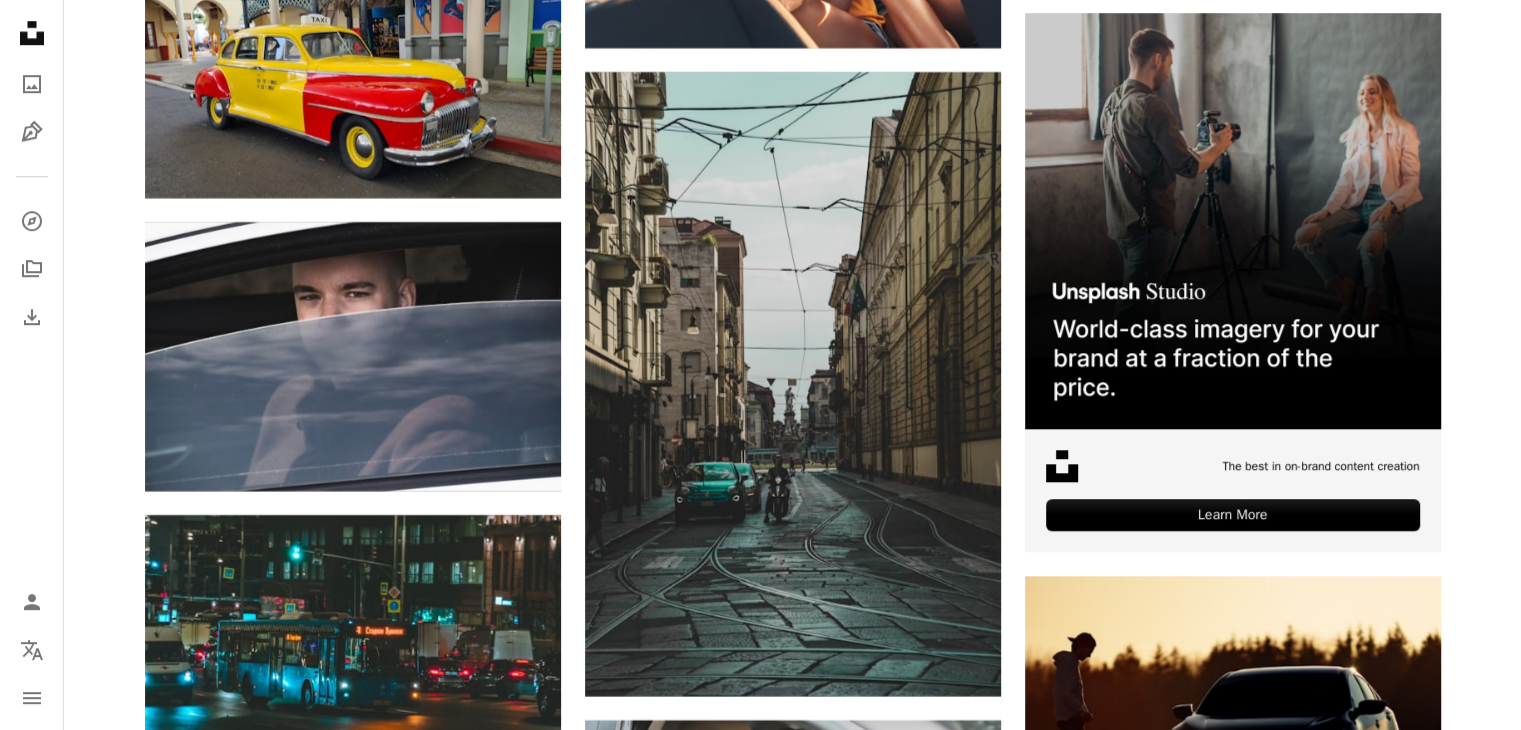 scroll, scrollTop: 9028, scrollLeft: 0, axis: vertical 